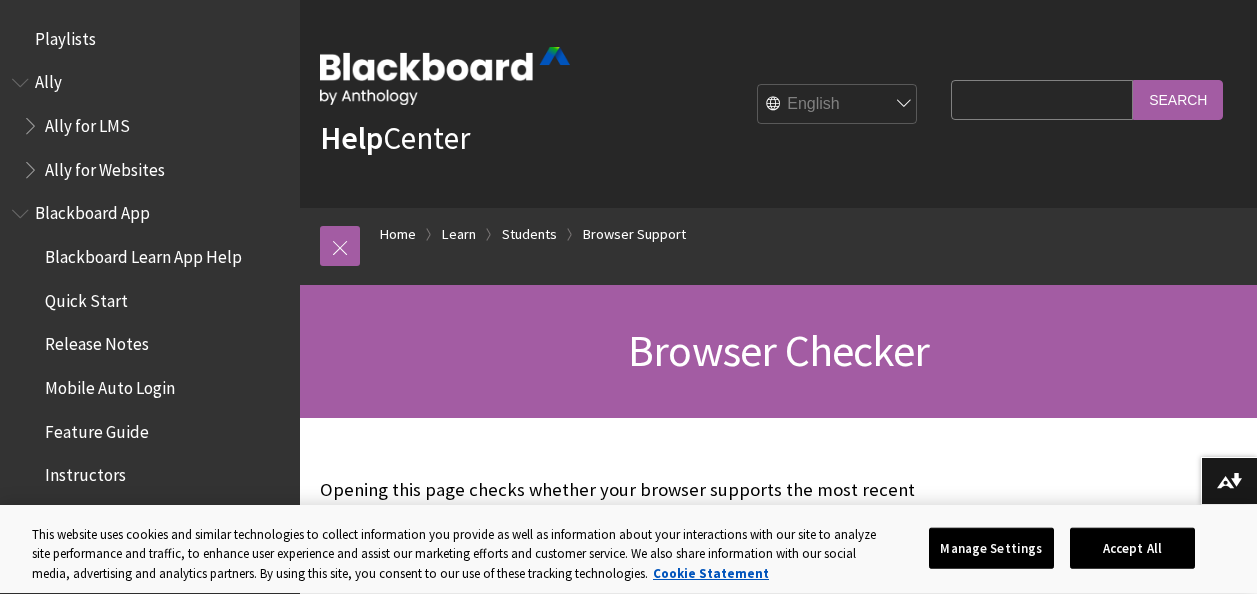 scroll, scrollTop: 656, scrollLeft: 0, axis: vertical 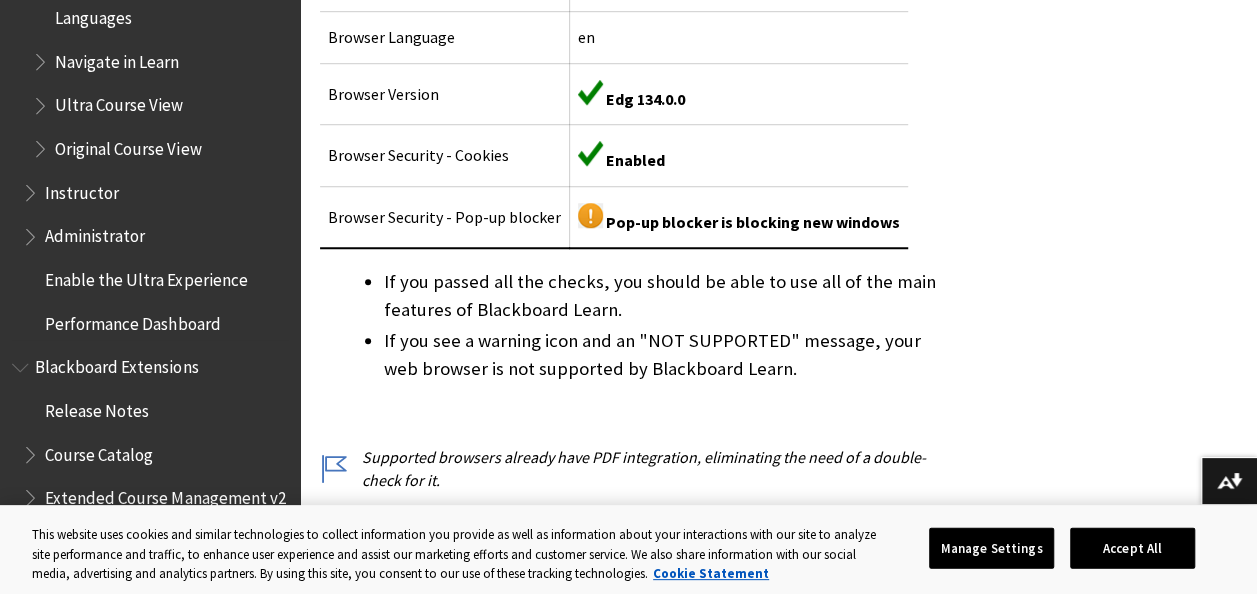 click on "Instructor" at bounding box center [82, 189] 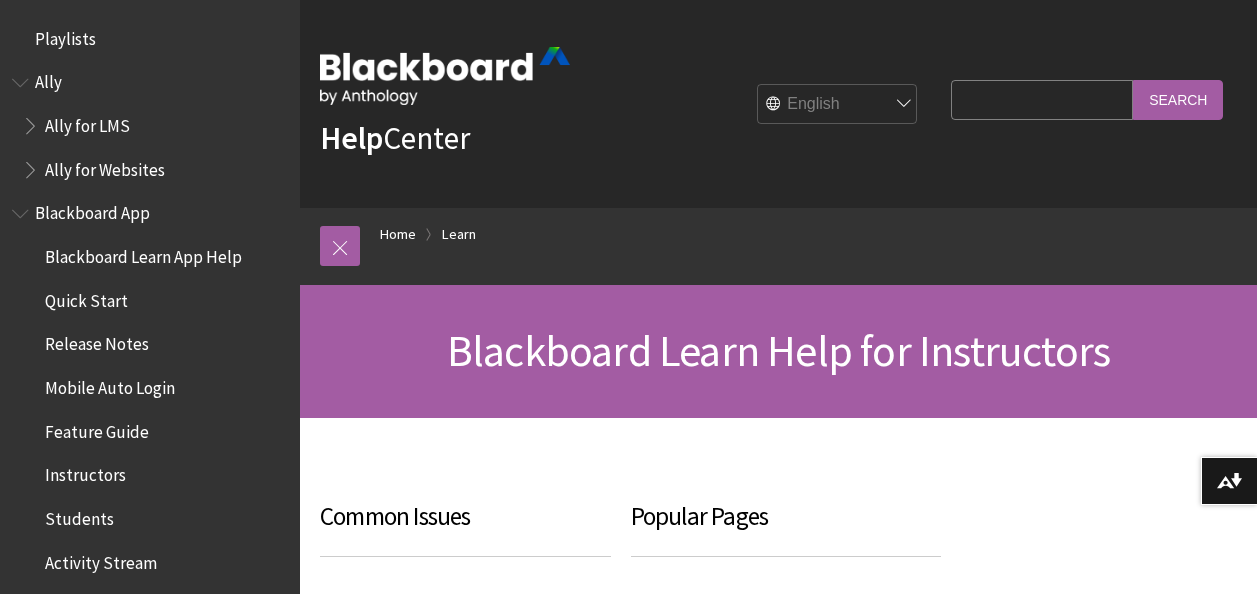 scroll, scrollTop: 0, scrollLeft: 0, axis: both 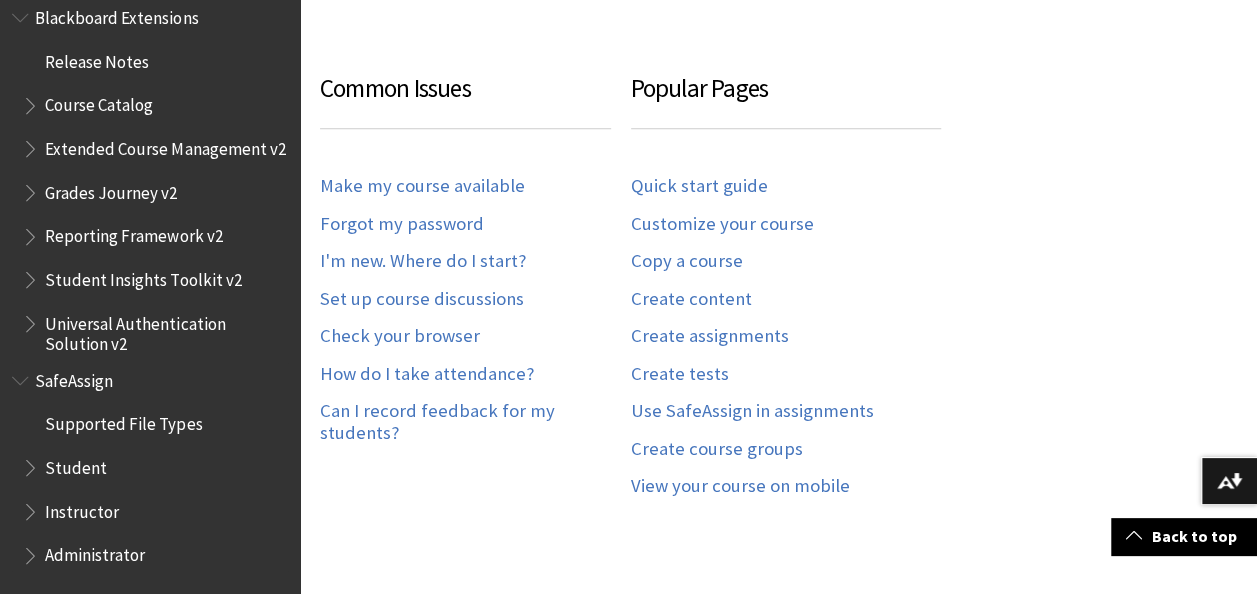 click on "Student" at bounding box center (76, 464) 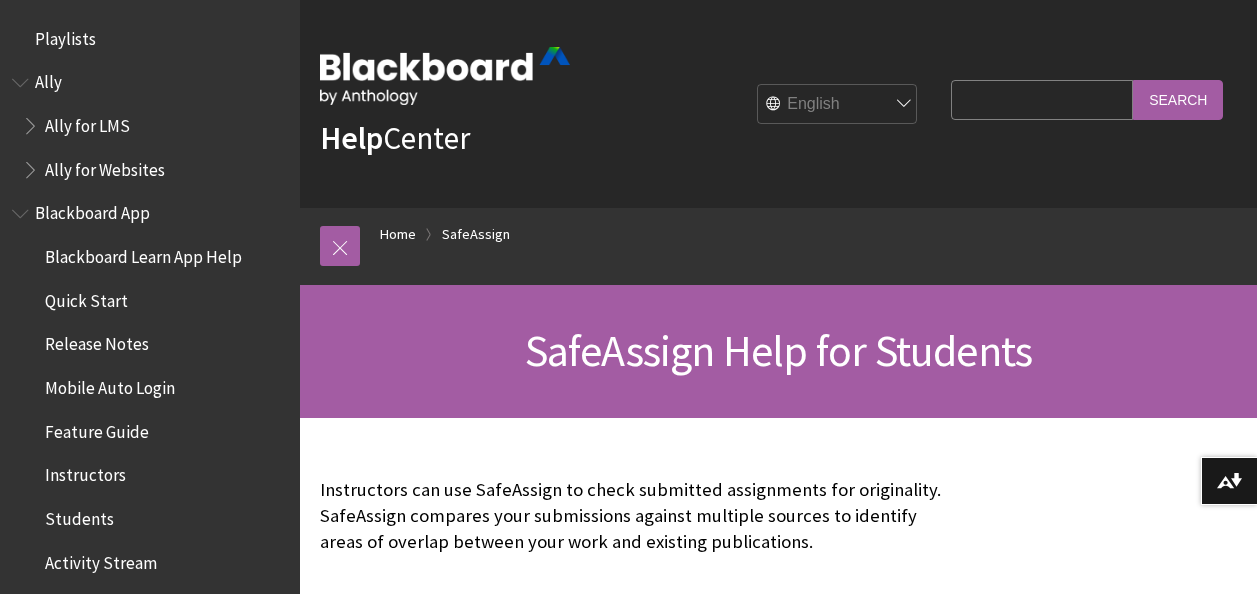 scroll, scrollTop: 0, scrollLeft: 0, axis: both 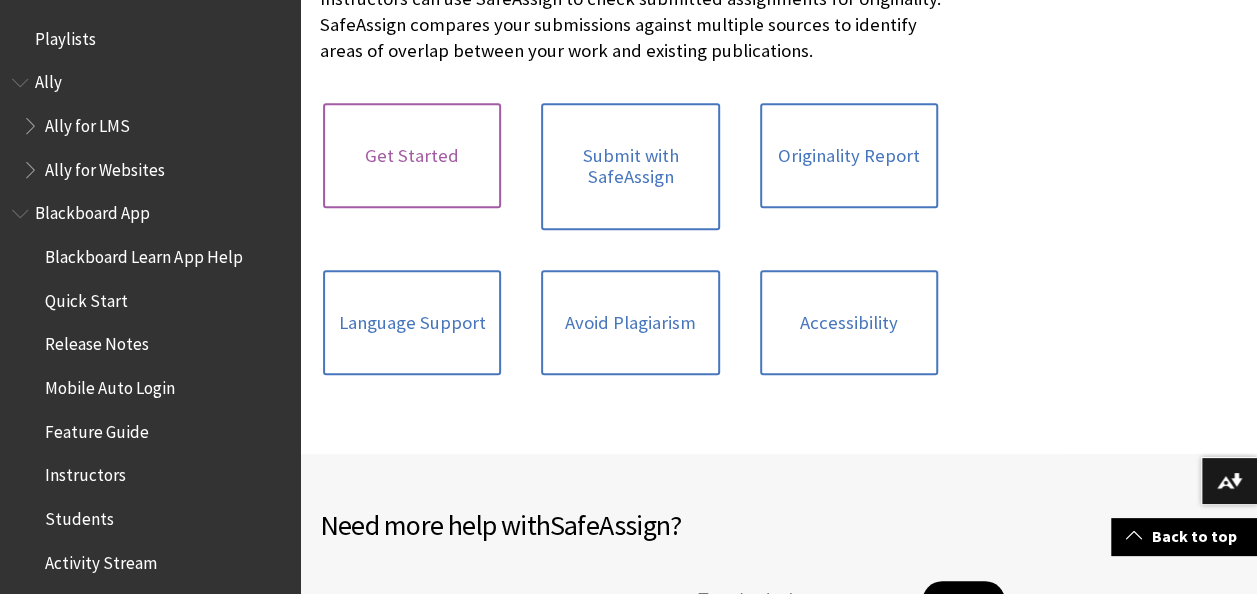 click on "Get Started" at bounding box center (412, 156) 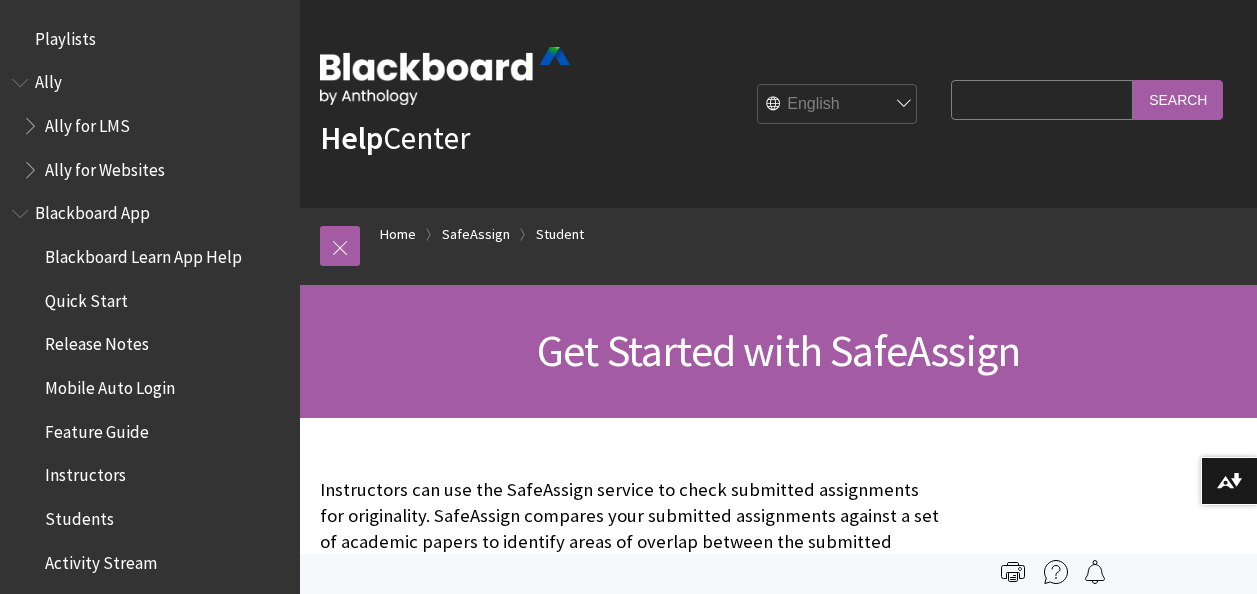 scroll, scrollTop: 0, scrollLeft: 0, axis: both 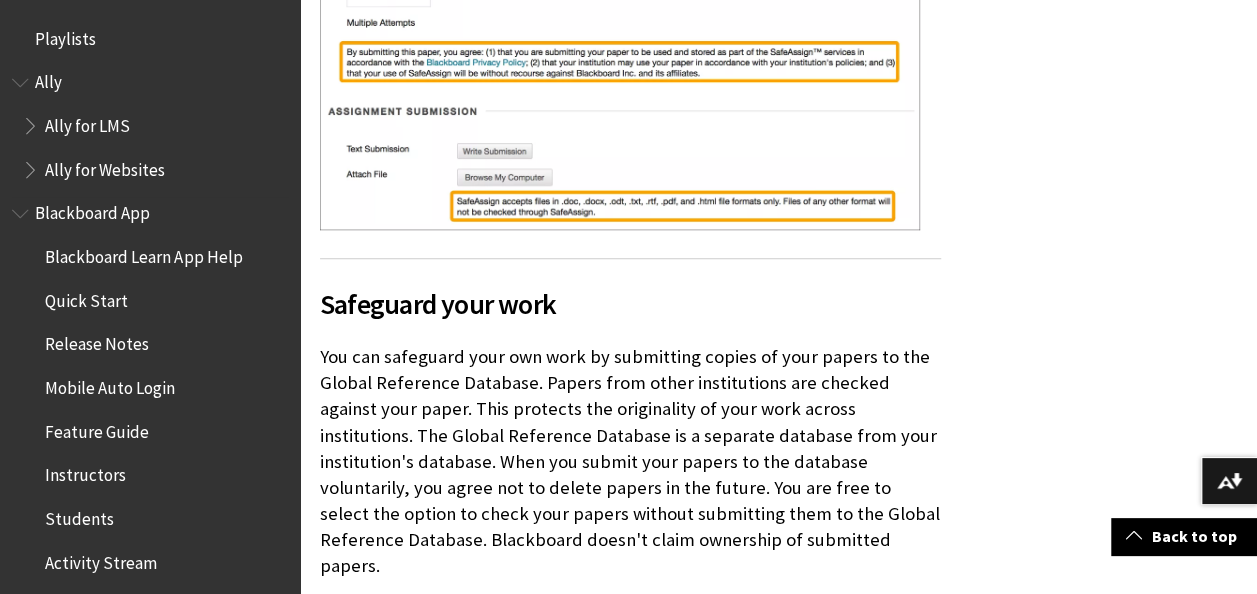 click on "Blackboard App" at bounding box center [92, 210] 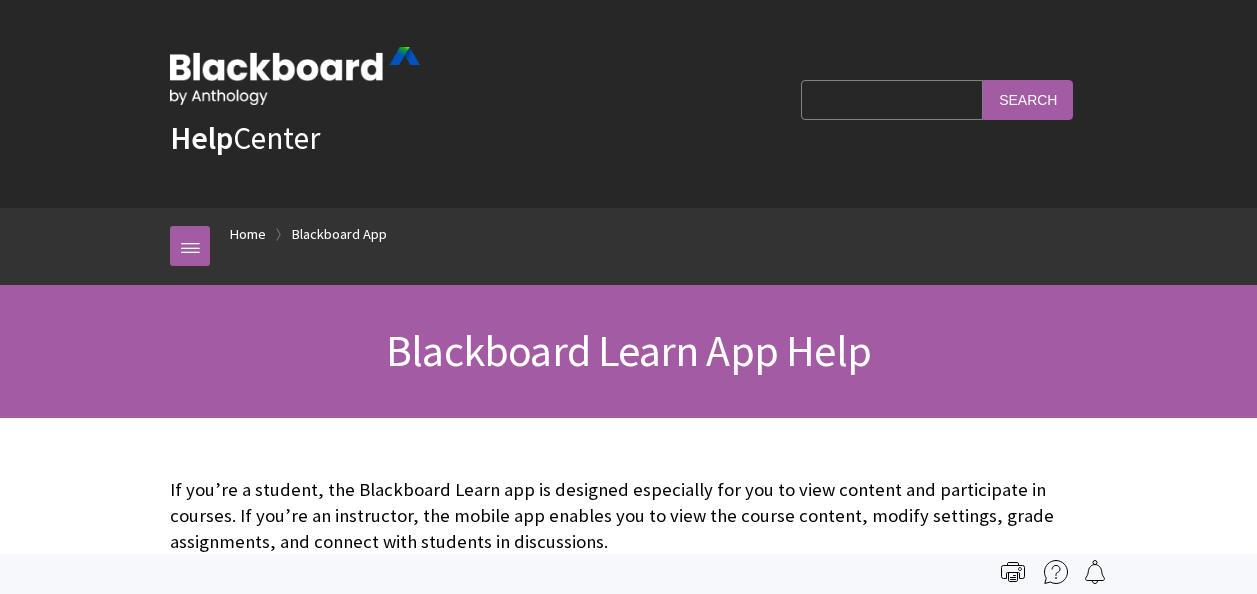 scroll, scrollTop: 0, scrollLeft: 0, axis: both 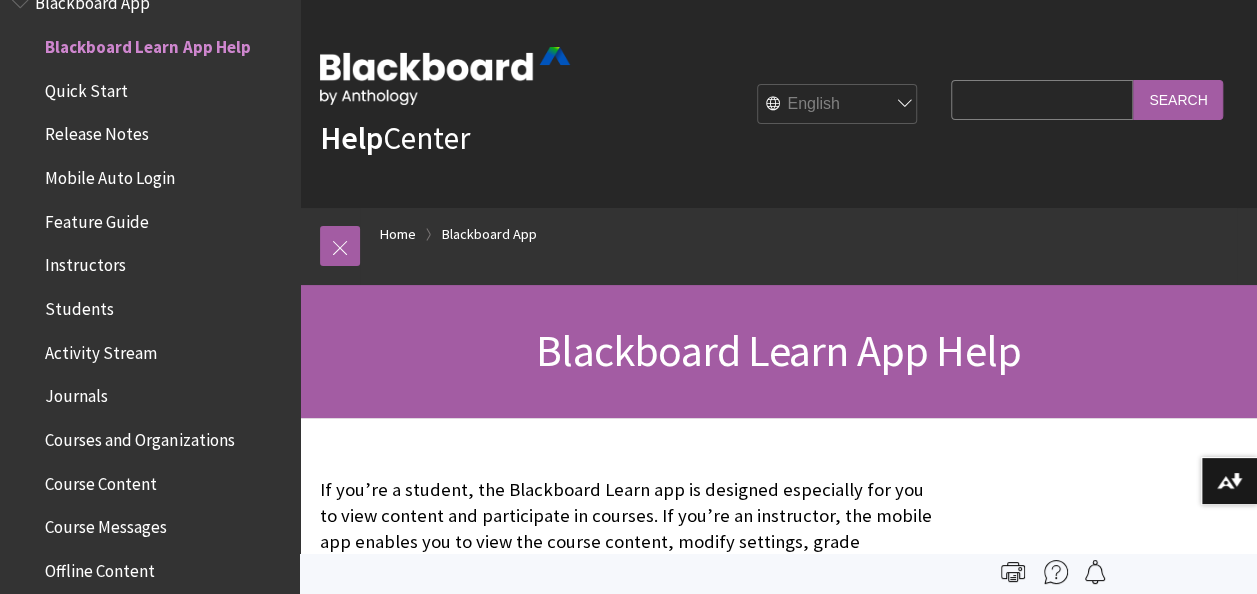 click on "Students" at bounding box center [79, 305] 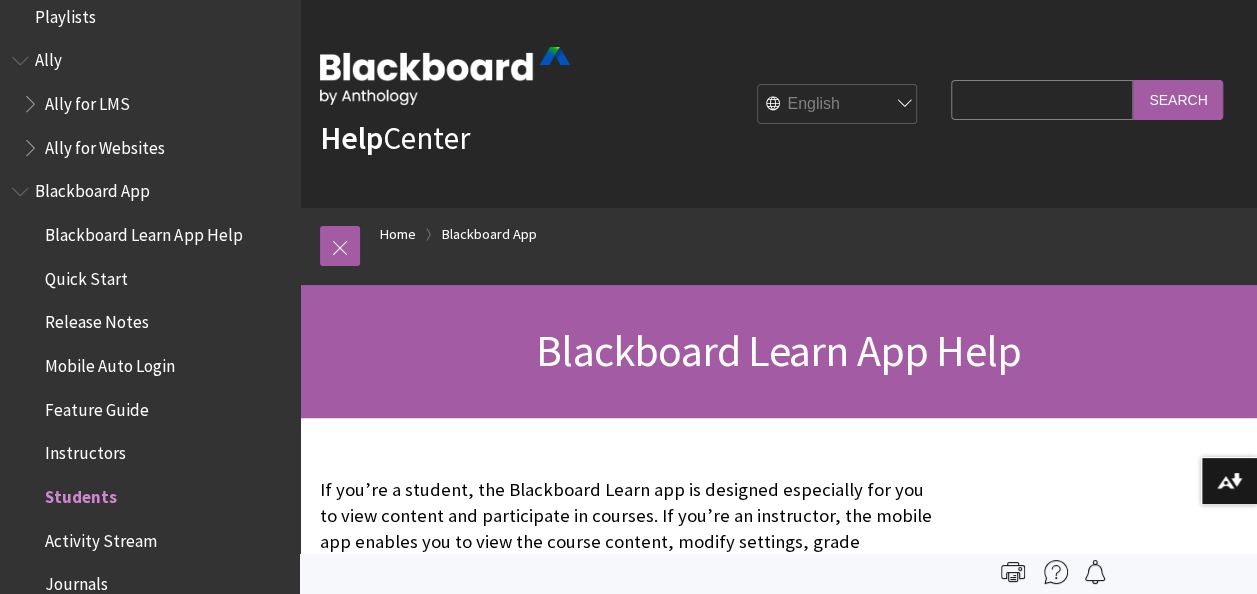 scroll, scrollTop: 0, scrollLeft: 0, axis: both 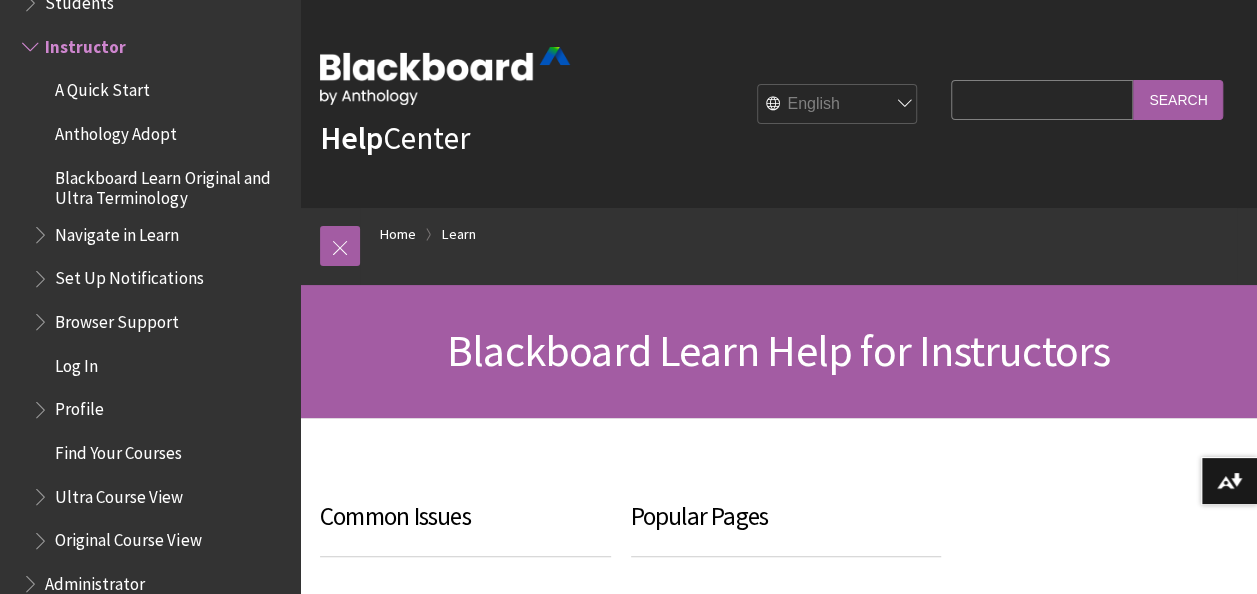 click on "Profile" at bounding box center (160, 410) 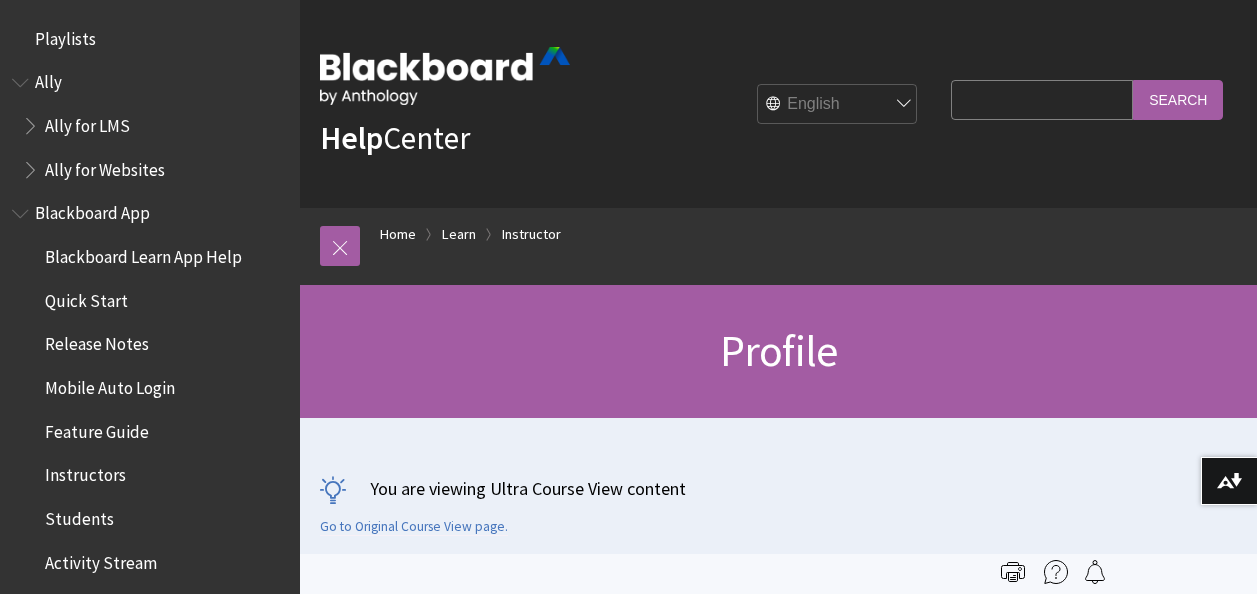 scroll, scrollTop: 0, scrollLeft: 0, axis: both 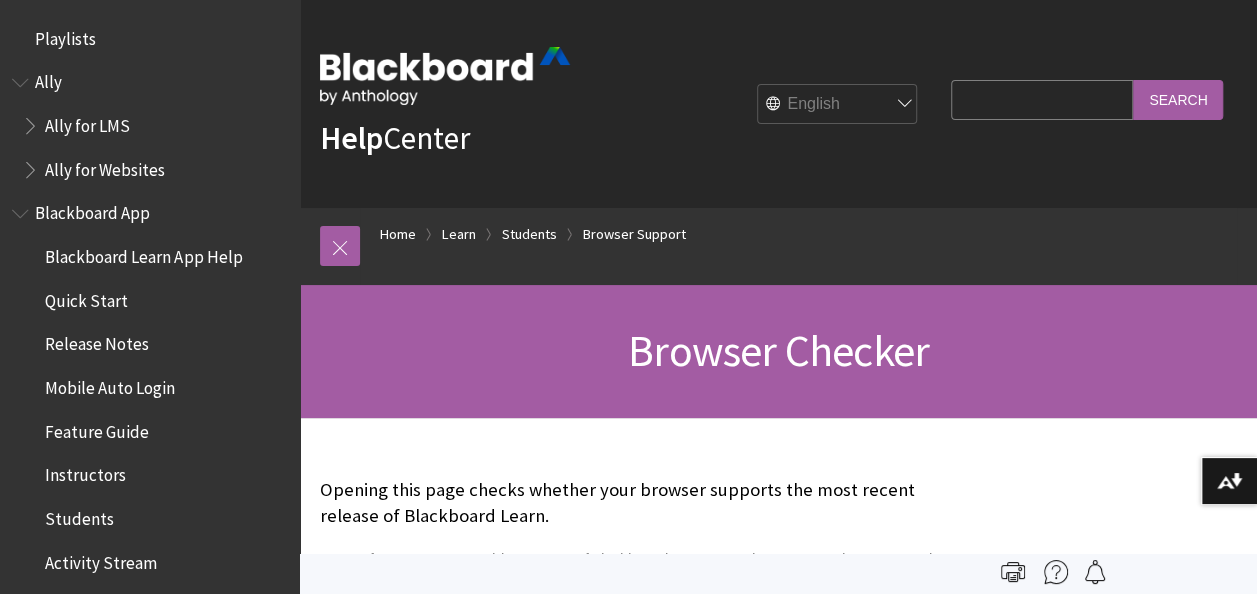click on "Browser Checker" at bounding box center [778, 350] 